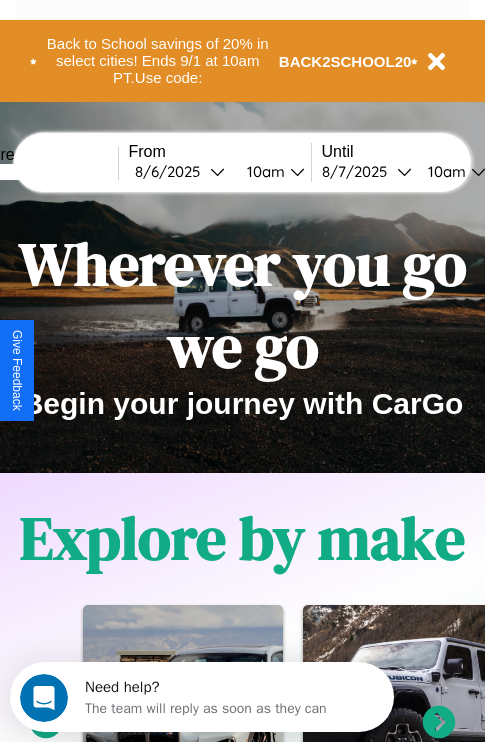 scroll, scrollTop: 0, scrollLeft: 0, axis: both 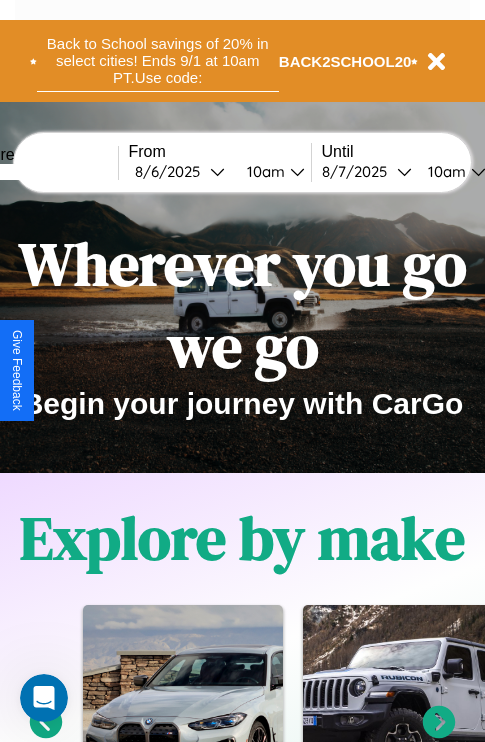 click on "Back to School savings of 20% in select cities! Ends 9/1 at 10am PT.  Use code:" at bounding box center (158, 61) 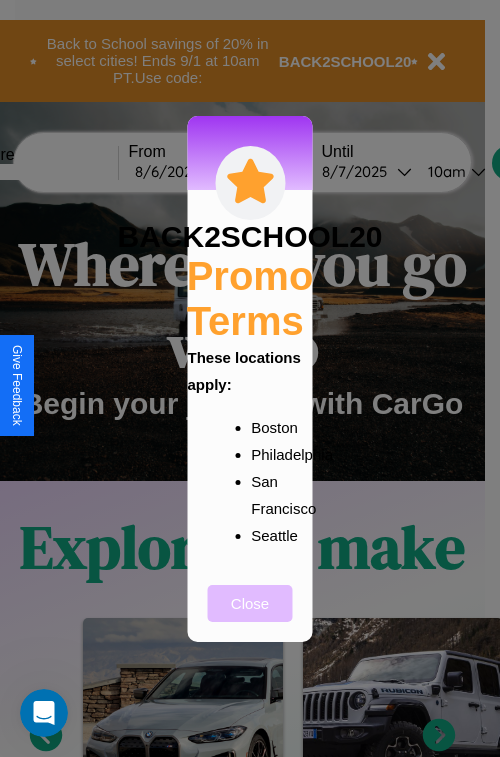 click on "Close" at bounding box center (250, 603) 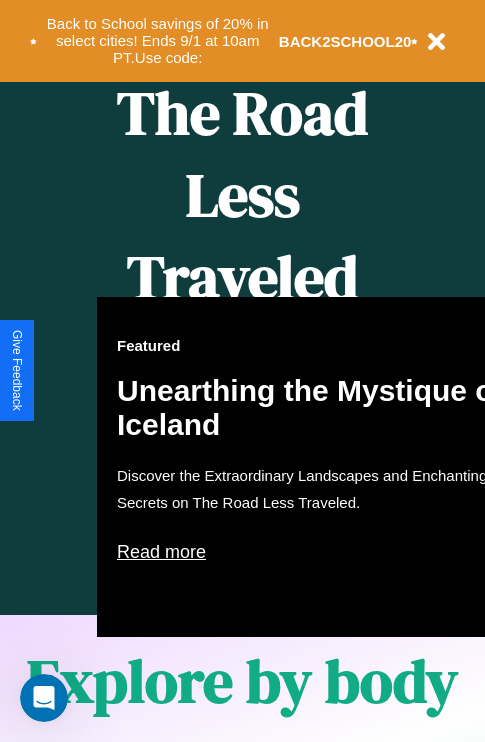 scroll, scrollTop: 817, scrollLeft: 0, axis: vertical 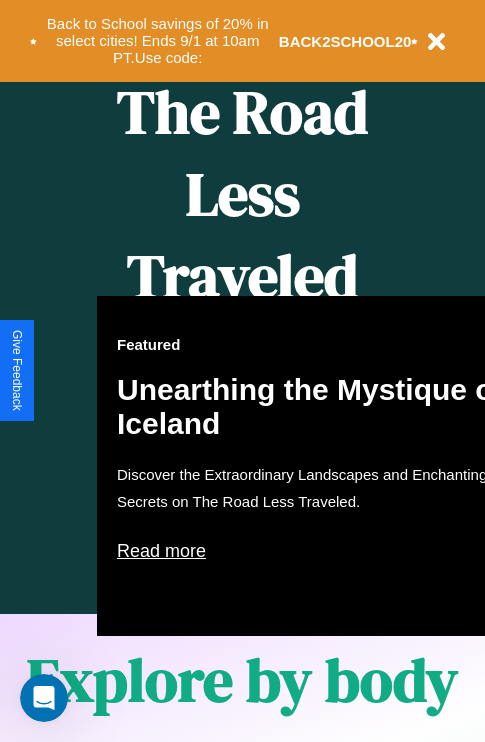 click on "Featured Unearthing the Mystique of Iceland Discover the Extraordinary Landscapes and Enchanting Secrets on The Road Less Traveled. Read more" at bounding box center (317, 466) 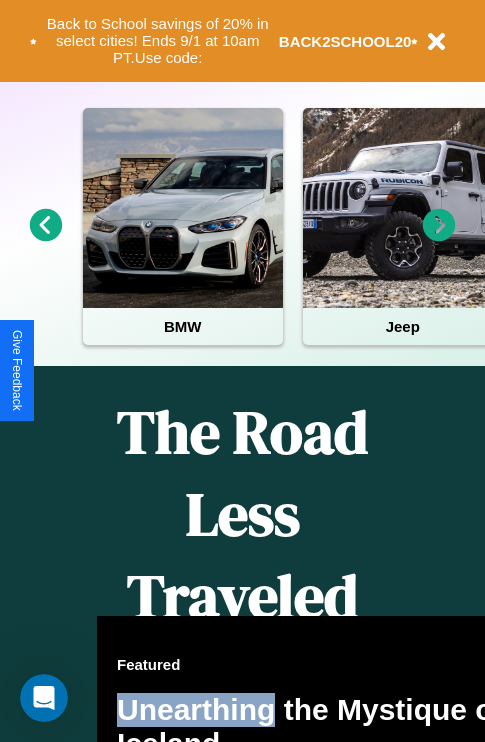scroll, scrollTop: 308, scrollLeft: 0, axis: vertical 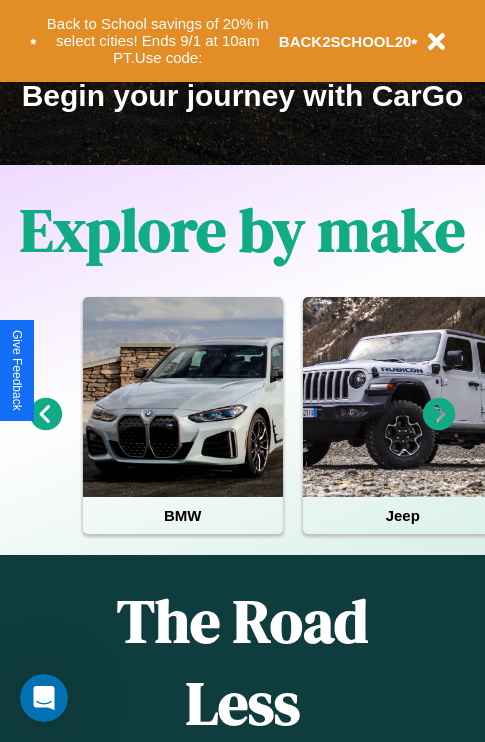 click 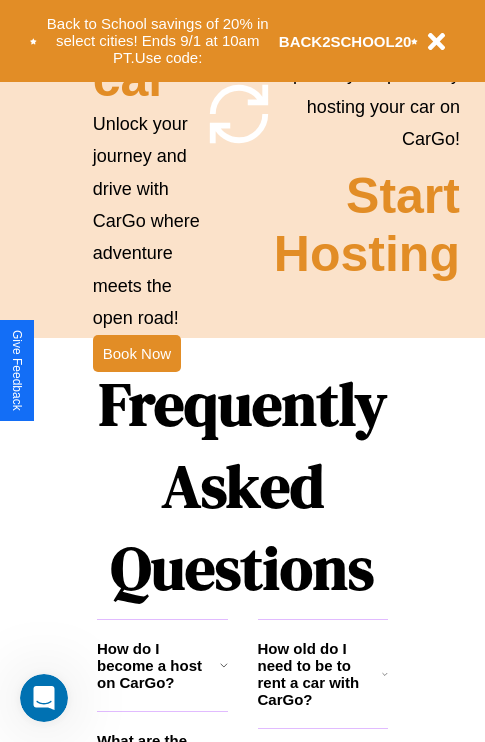scroll, scrollTop: 2423, scrollLeft: 0, axis: vertical 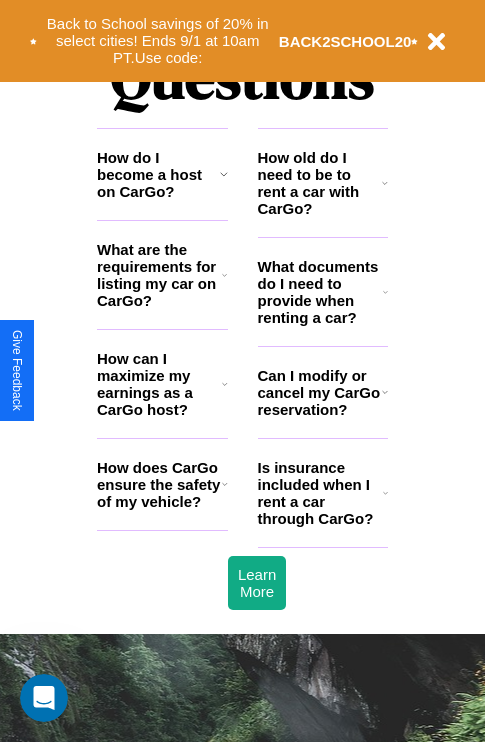 click on "How old do I need to be to rent a car with CarGo?" at bounding box center (320, 183) 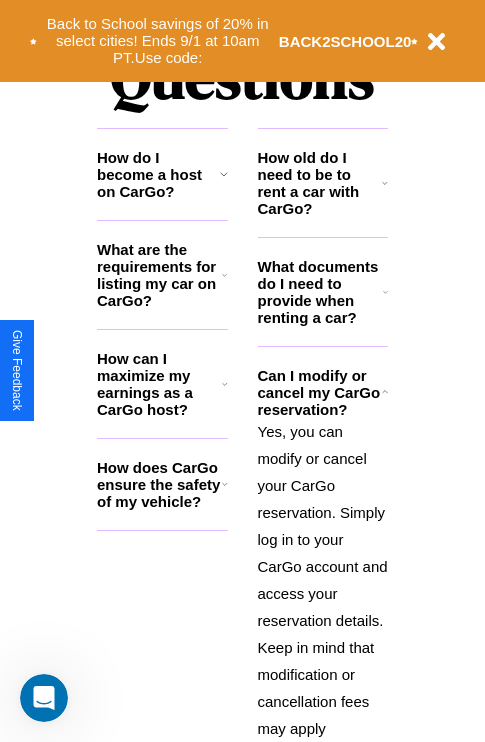 click on "What are the requirements for listing my car on CarGo?" at bounding box center (159, 275) 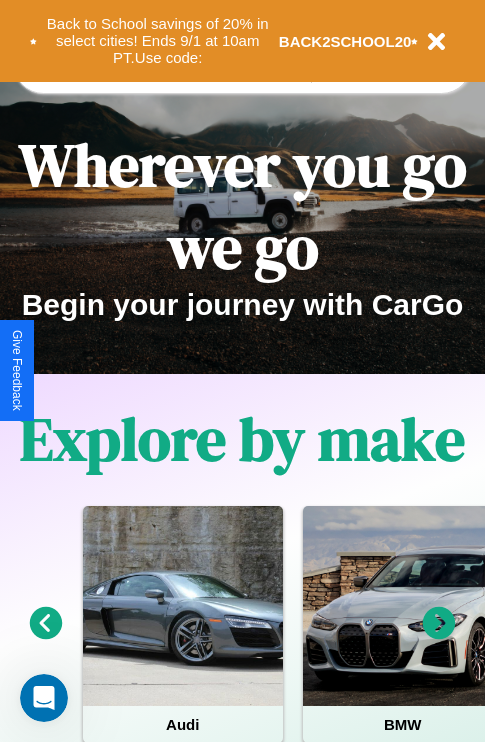 scroll, scrollTop: 0, scrollLeft: 0, axis: both 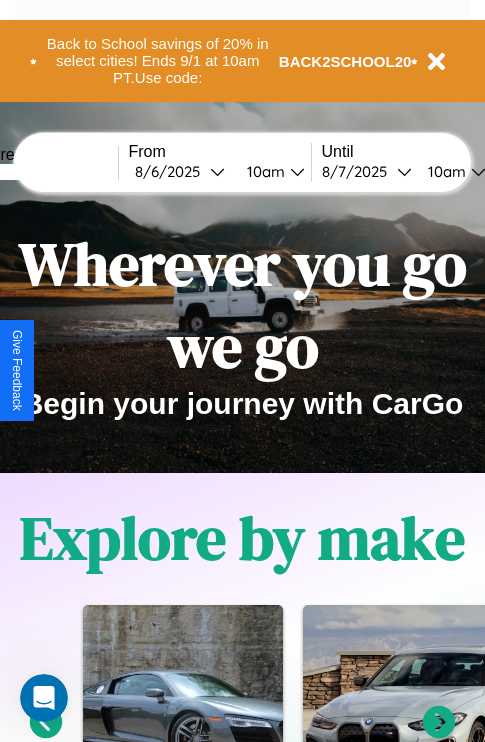 click at bounding box center [43, 172] 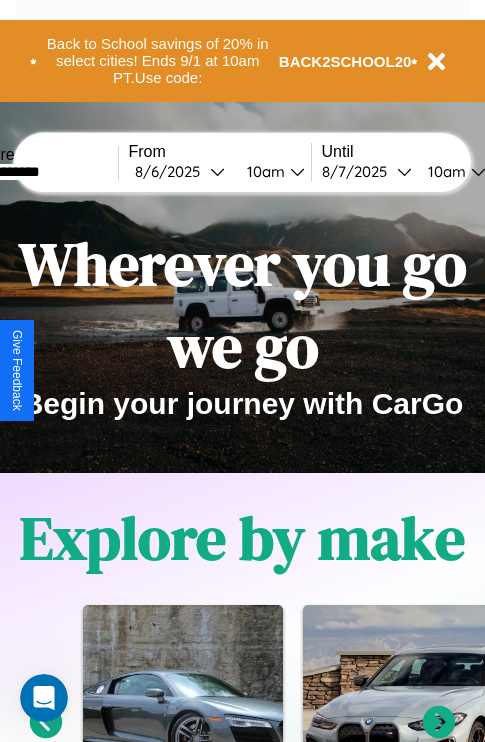 type on "**********" 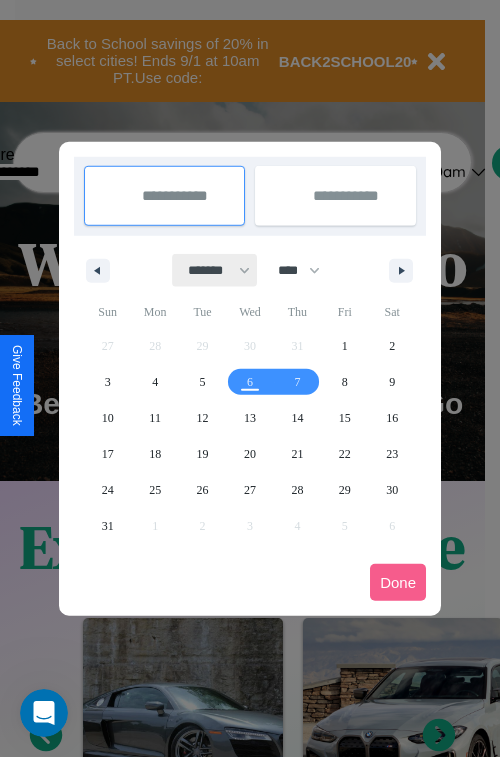 click on "******* ******** ***** ***** *** **** **** ****** ********* ******* ******** ********" at bounding box center [215, 270] 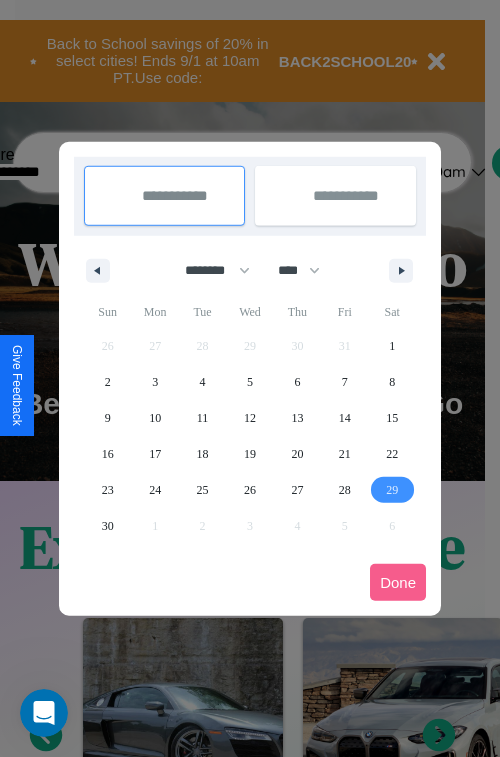 click on "29" at bounding box center (392, 490) 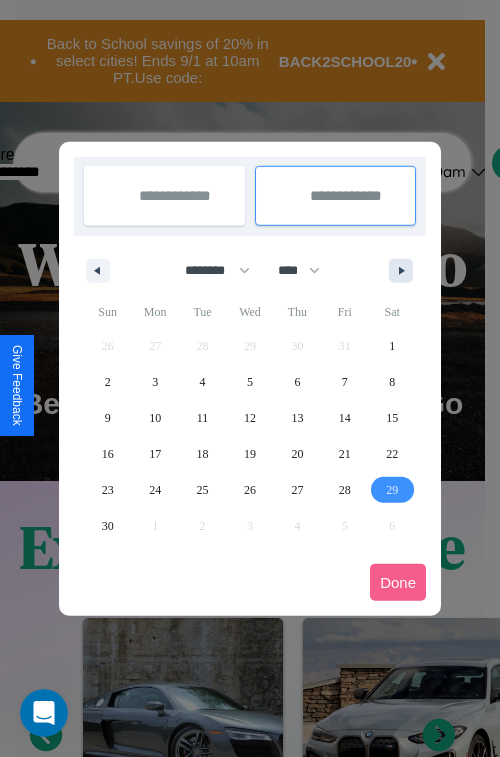 click at bounding box center [405, 271] 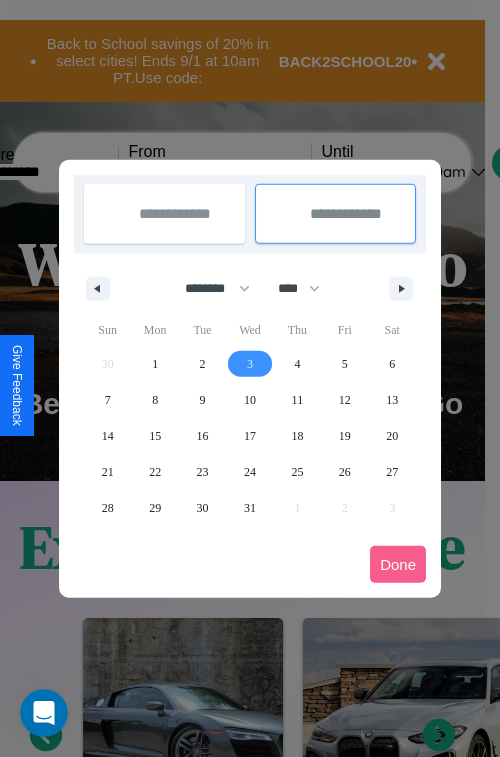click on "3" at bounding box center [250, 364] 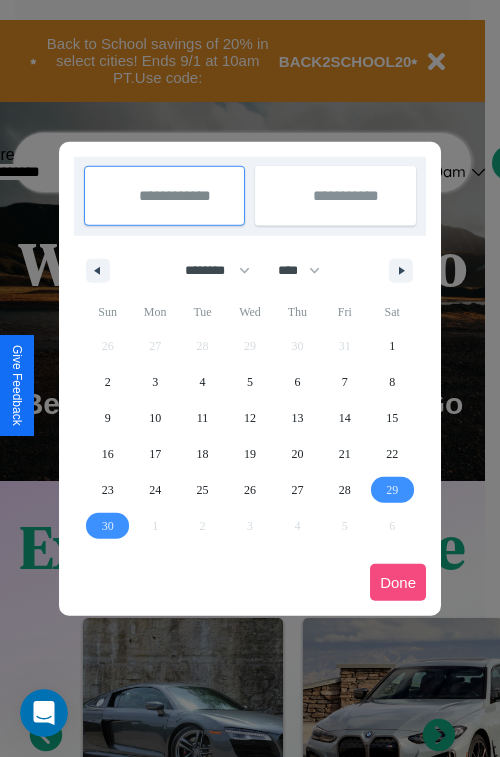 click on "Done" at bounding box center [398, 582] 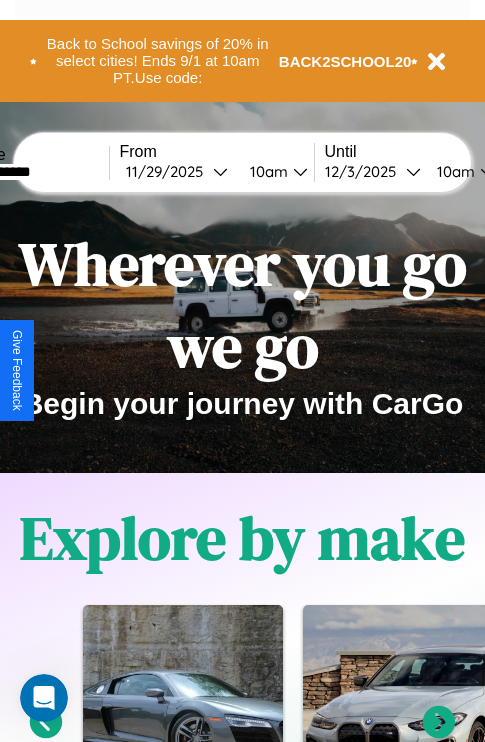 click on "10am" at bounding box center [266, 171] 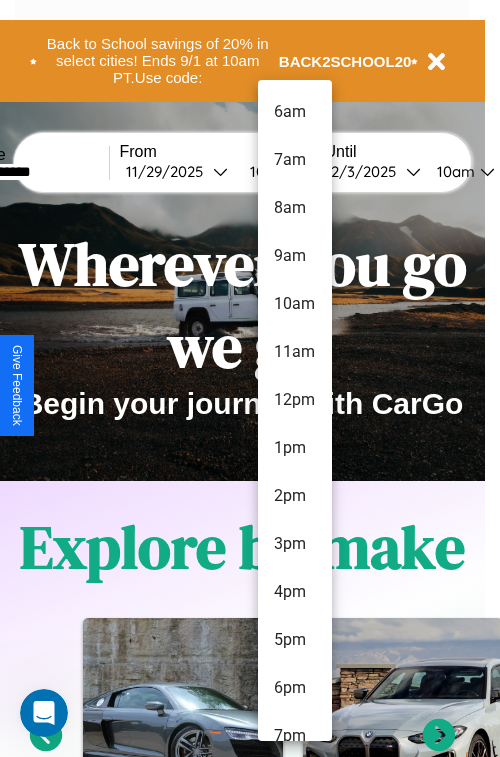 click on "11am" at bounding box center (295, 352) 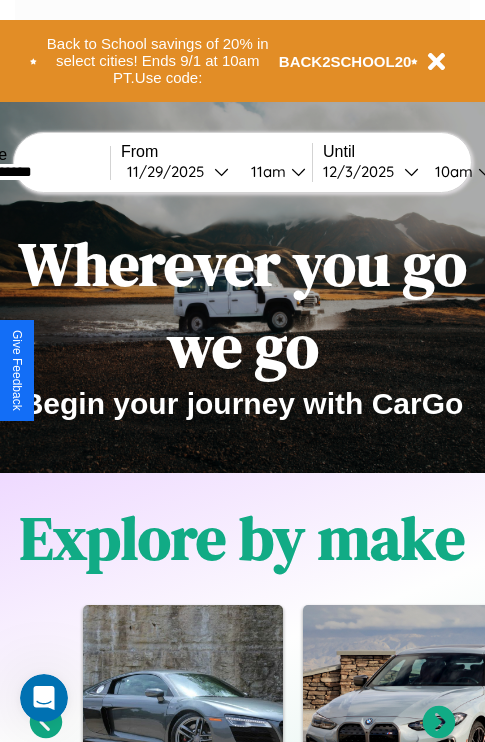 scroll, scrollTop: 0, scrollLeft: 75, axis: horizontal 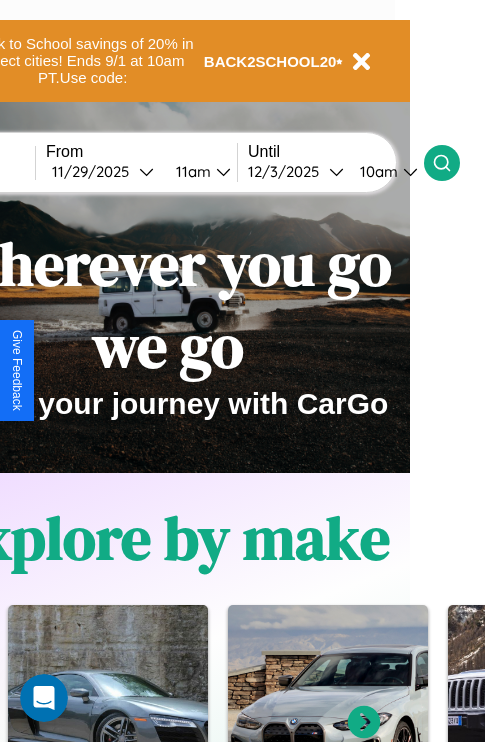 click 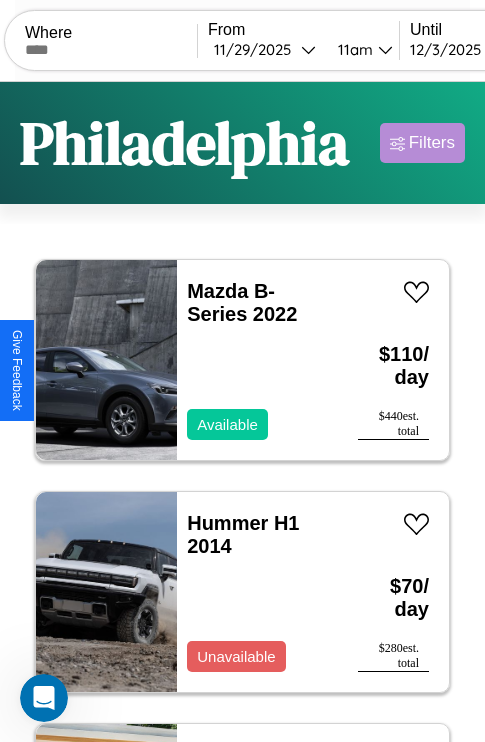 click on "Filters" at bounding box center (432, 143) 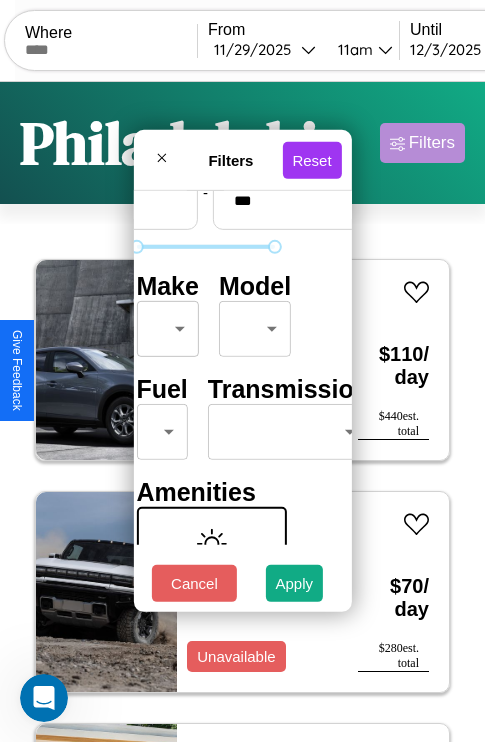 scroll, scrollTop: 162, scrollLeft: 63, axis: both 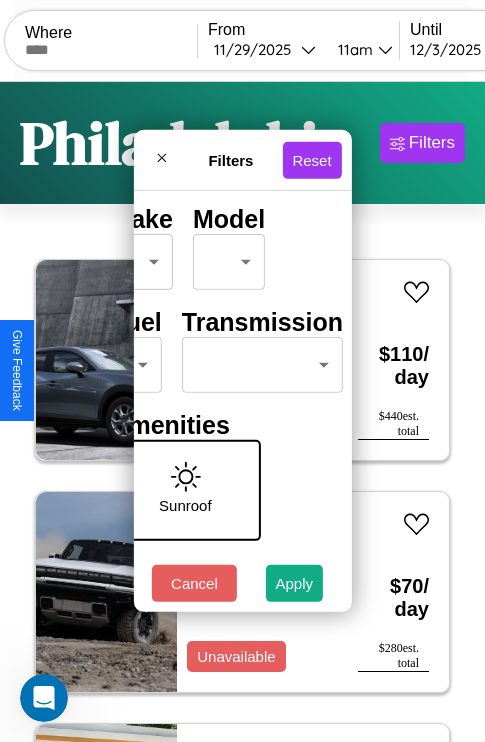 click on "CarGo Where From [DATE] [TIME] Until [DATE] [TIME] Become a Host Login Sign Up [CITY] Filters 140  cars in this area These cars can be picked up in this city. Mazda   B-Series   2022 Available $ 110  / day $ 440  est. total Hummer   H1   2014 Unavailable $ 70  / day $ 280  est. total Lincoln   Navigator   2020 Available $ 80  / day $ 320  est. total Lexus   RX   2016 Unavailable $ 140  / day $ 560  est. total Maserati   Quattroporte   2024 Available $ 30  / day $ 120  est. total Hummer   H3   2016 Available $ 30  / day $ 120  est. total Hummer   H3T   2020 Available $ 70  / day $ 280  est. total Lexus   UX   2024 Available $ 160  / day $ 640  est. total Audi   e-tron Sportback   2022 Available $ 120  / day $ 480  est. total Tesla   Model S   2019 Available $ 40  / day $ 160  est. total Chevrolet   Orlando   2021 Available $ 150  / day $ 600  est. total Buick   Terraza   2020 Unavailable $ 60  / day $ 240  est. total Chrysler   Grand Voyager   2021 Available $ 30  / day $ 120  est. total Buick" at bounding box center (242, 412) 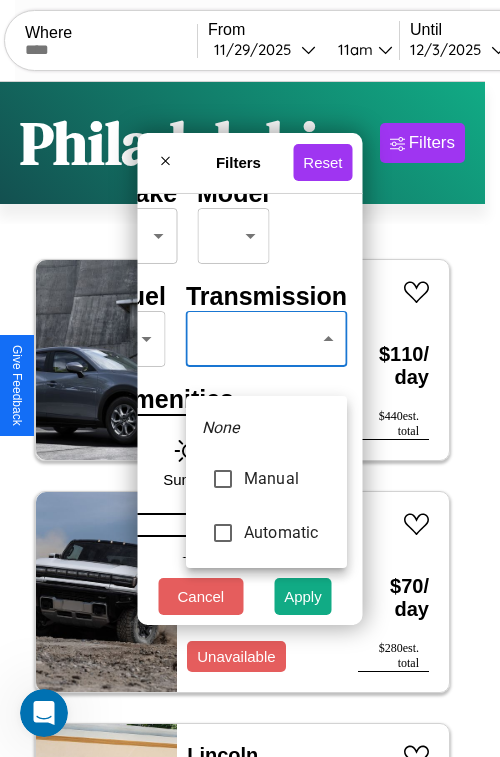 type on "******" 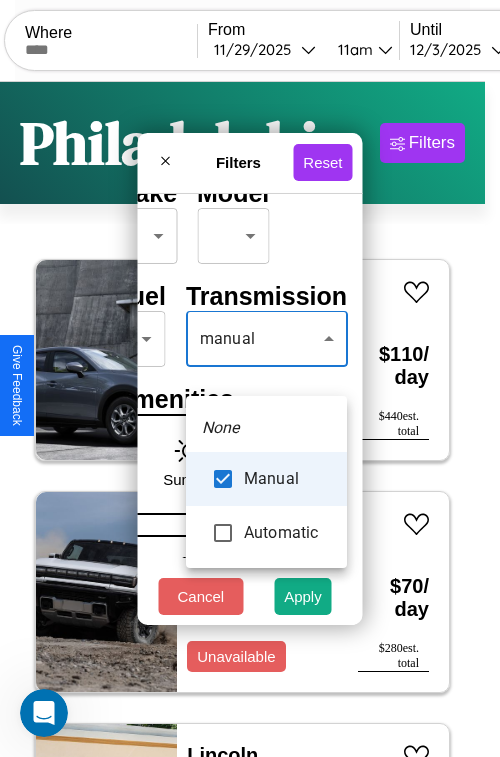 click at bounding box center (250, 378) 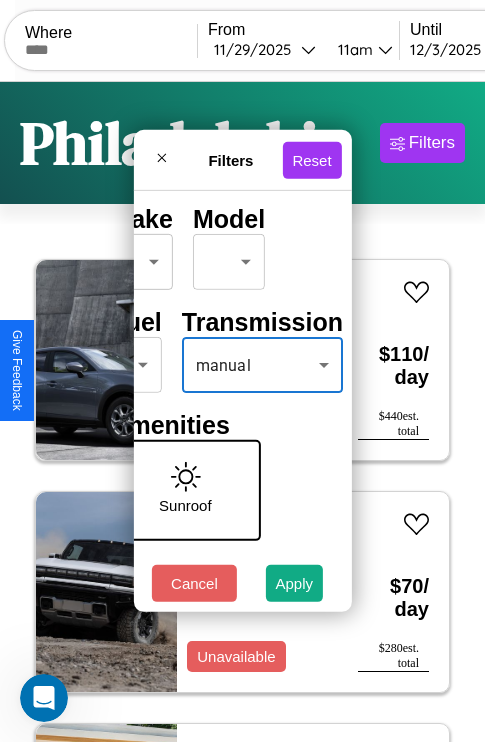 scroll, scrollTop: 162, scrollLeft: 40, axis: both 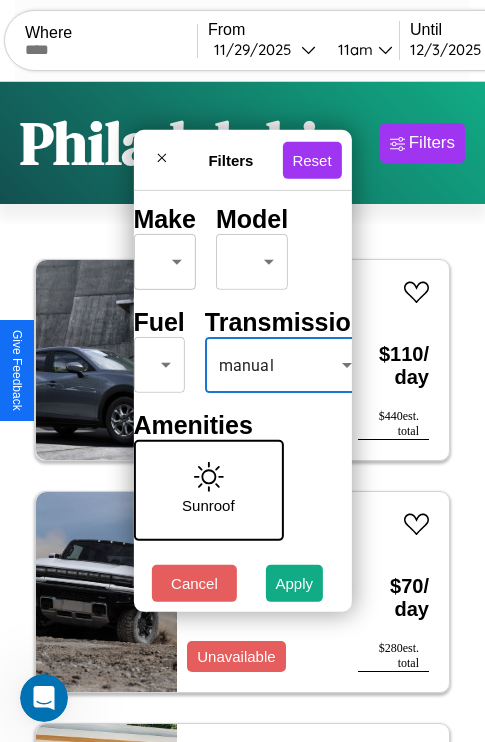 click on "CarGo Where From [DATE] [TIME] Until [DATE] [TIME] Become a Host Login Sign Up [CITY] Filters 140  cars in this area These cars can be picked up in this city. Mazda   B-Series   2022 Available $ 110  / day $ 440  est. total Hummer   H1   2014 Unavailable $ 70  / day $ 280  est. total Lincoln   Navigator   2020 Available $ 80  / day $ 320  est. total Lexus   RX   2016 Unavailable $ 140  / day $ 560  est. total Maserati   Quattroporte   2024 Available $ 30  / day $ 120  est. total Hummer   H3   2016 Available $ 30  / day $ 120  est. total Hummer   H3T   2020 Available $ 70  / day $ 280  est. total Lexus   UX   2024 Available $ 160  / day $ 640  est. total Audi   e-tron Sportback   2022 Available $ 120  / day $ 480  est. total Tesla   Model S   2019 Available $ 40  / day $ 160  est. total Chevrolet   Orlando   2021 Available $ 150  / day $ 600  est. total Buick   Terraza   2020 Unavailable $ 60  / day $ 240  est. total Chrysler   Grand Voyager   2021 Available $ 30  / day $ 120  est. total Buick" at bounding box center (242, 412) 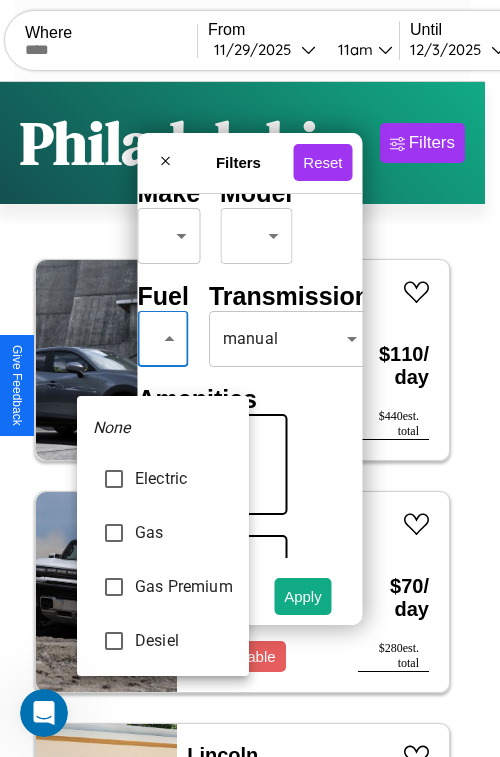 type on "********" 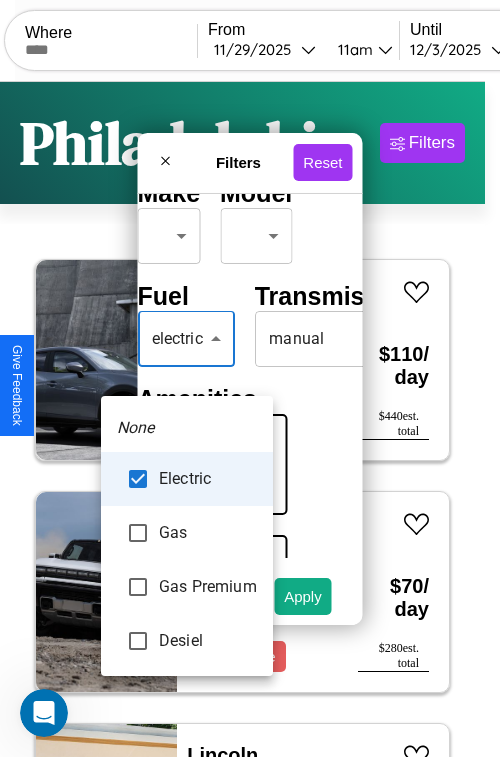 click at bounding box center (250, 378) 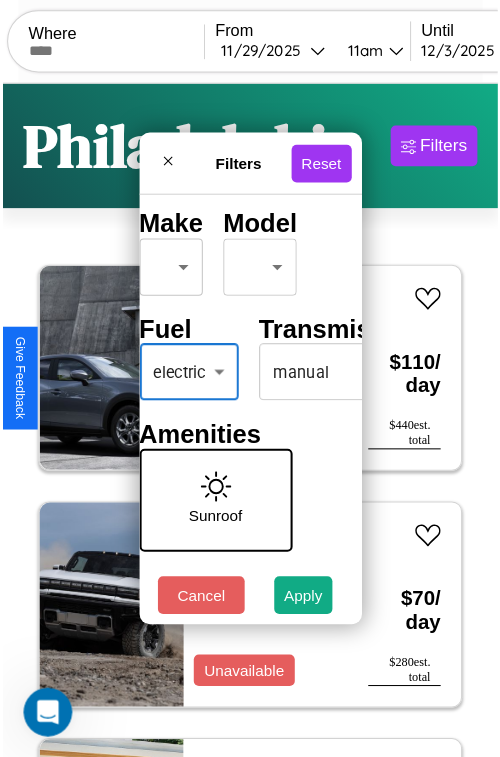 scroll, scrollTop: 59, scrollLeft: 40, axis: both 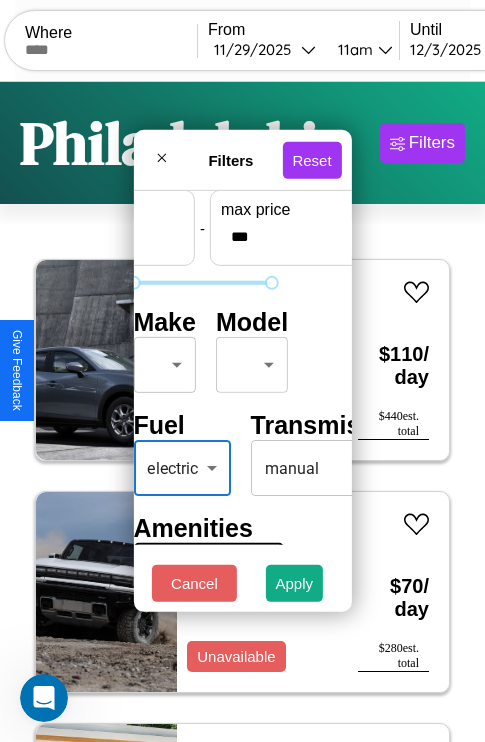 click on "CarGo Where From [DATE] [TIME] Until [DATE] [TIME] Become a Host Login Sign Up [CITY] Filters 140  cars in this area These cars can be picked up in this city. Mazda   B-Series   2022 Available $ 110  / day $ 440  est. total Hummer   H1   2014 Unavailable $ 70  / day $ 280  est. total Lincoln   Navigator   2020 Available $ 80  / day $ 320  est. total Lexus   RX   2016 Unavailable $ 140  / day $ 560  est. total Maserati   Quattroporte   2024 Available $ 30  / day $ 120  est. total Hummer   H3   2016 Available $ 30  / day $ 120  est. total Hummer   H3T   2020 Available $ 70  / day $ 280  est. total Lexus   UX   2024 Available $ 160  / day $ 640  est. total Audi   e-tron Sportback   2022 Available $ 120  / day $ 480  est. total Tesla   Model S   2019 Available $ 40  / day $ 160  est. total Chevrolet   Orlando   2021 Available $ 150  / day $ 600  est. total Buick   Terraza   2020 Unavailable $ 60  / day $ 240  est. total Chrysler   Grand Voyager   2021 Available $ 30  / day $ 120  est. total Buick" at bounding box center (242, 412) 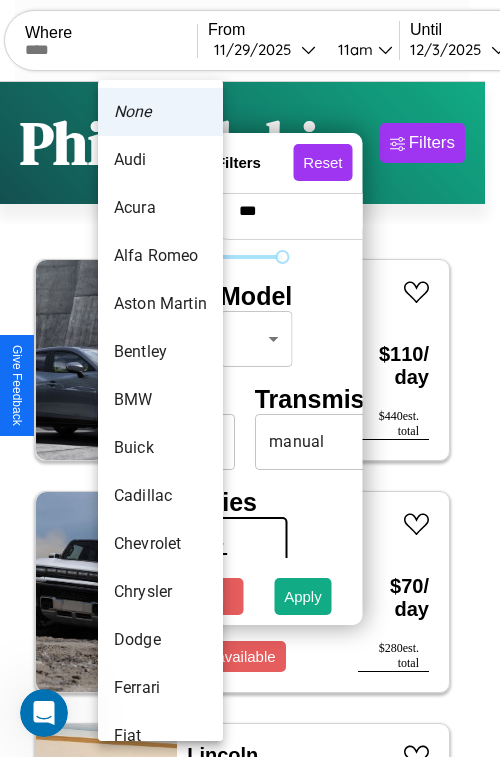 click on "Bentley" at bounding box center (160, 352) 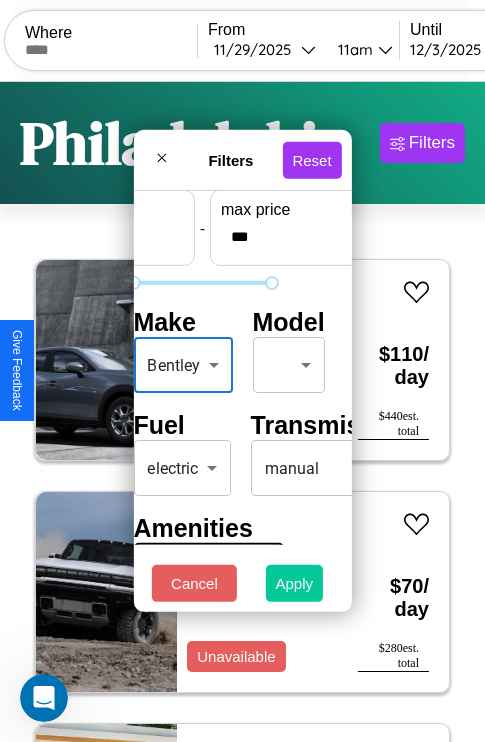 click on "Apply" at bounding box center [295, 583] 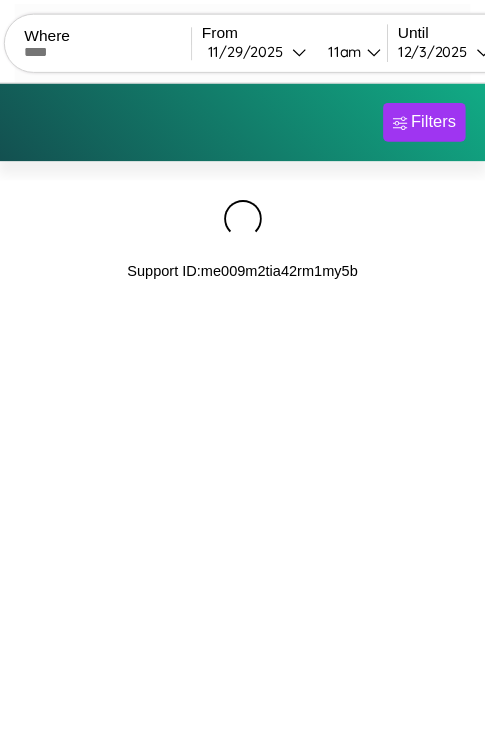scroll, scrollTop: 0, scrollLeft: 0, axis: both 